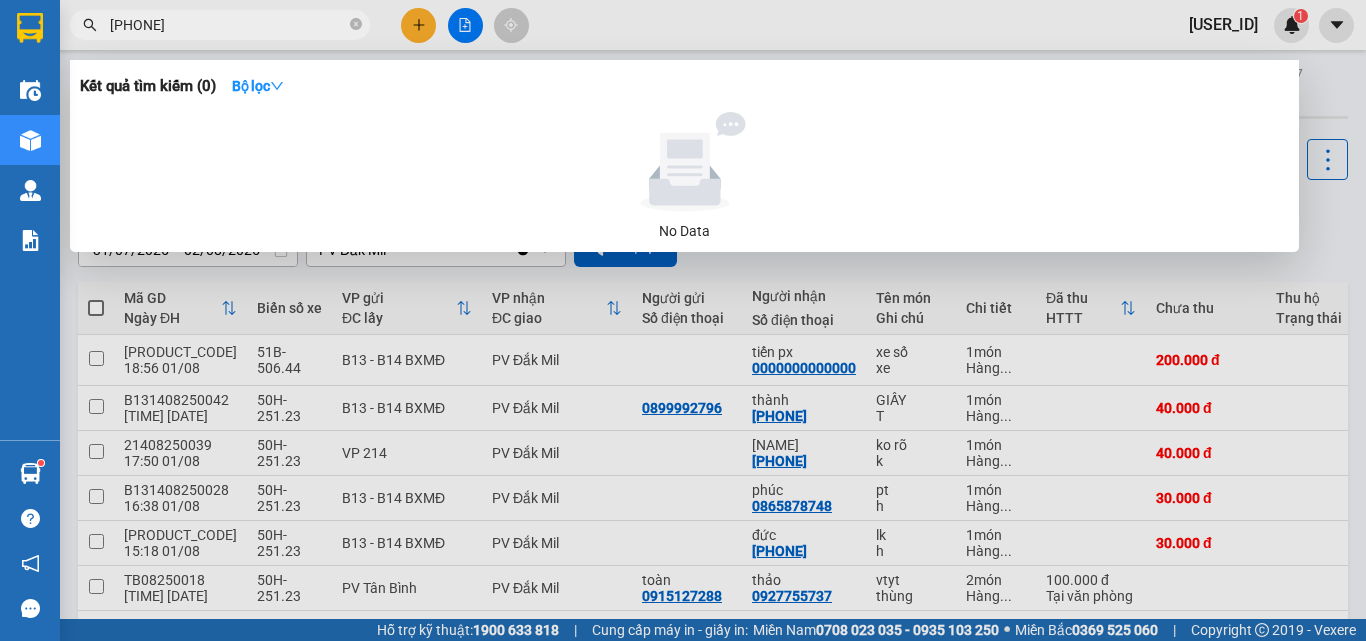 scroll, scrollTop: 0, scrollLeft: 0, axis: both 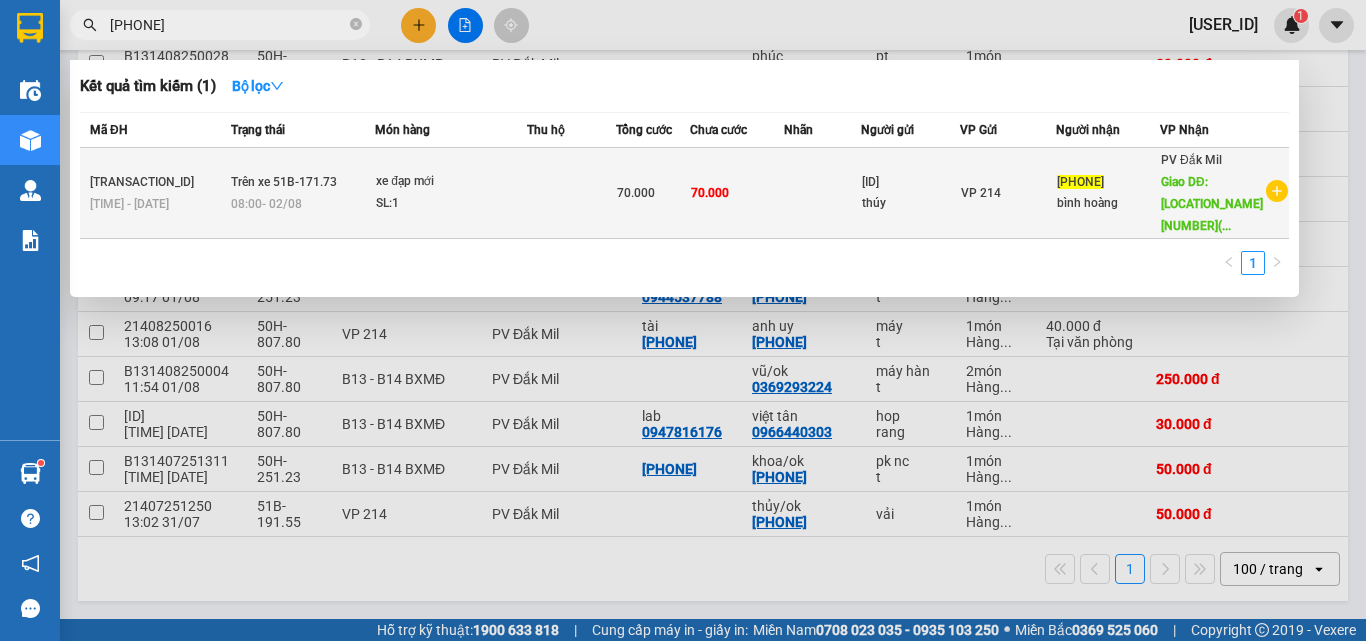 type on "[PHONE]" 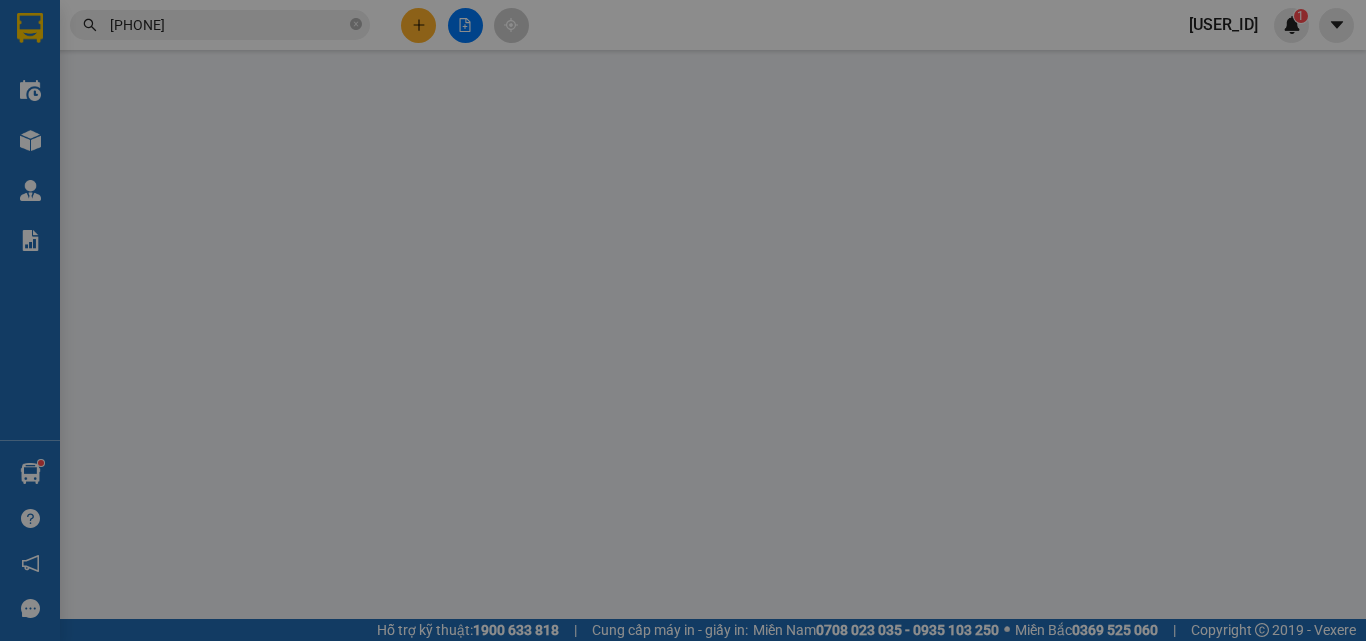 scroll, scrollTop: 0, scrollLeft: 0, axis: both 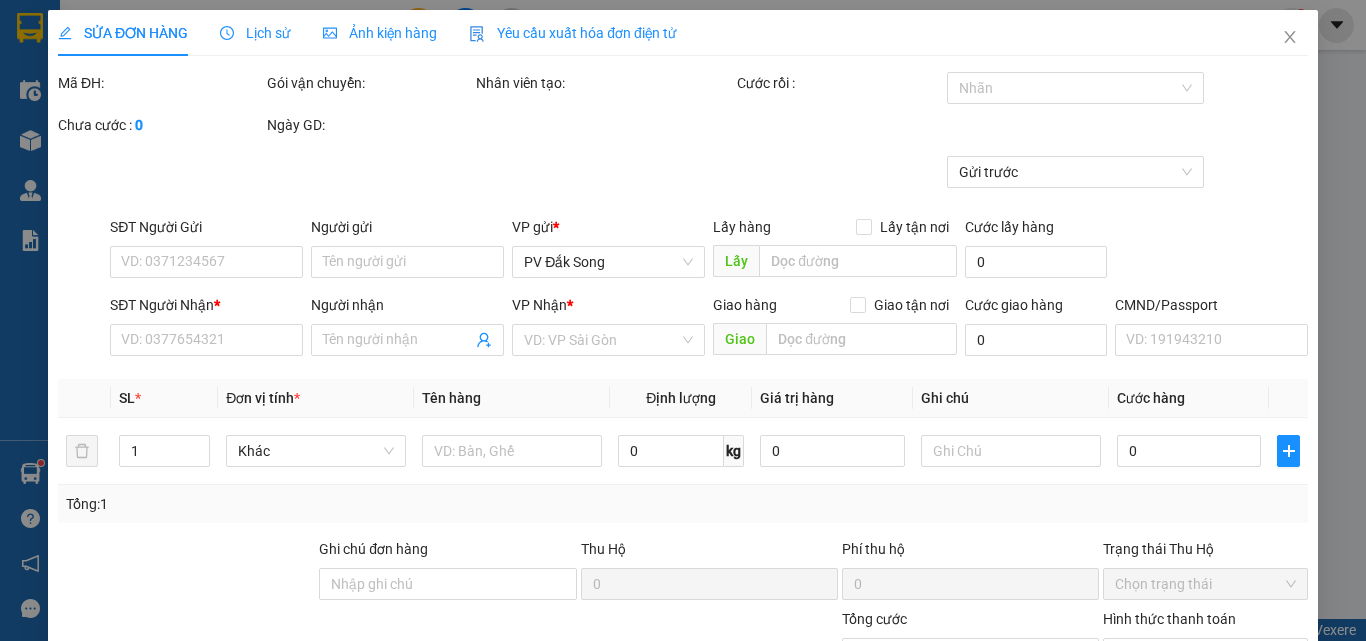 type on "[ID]" 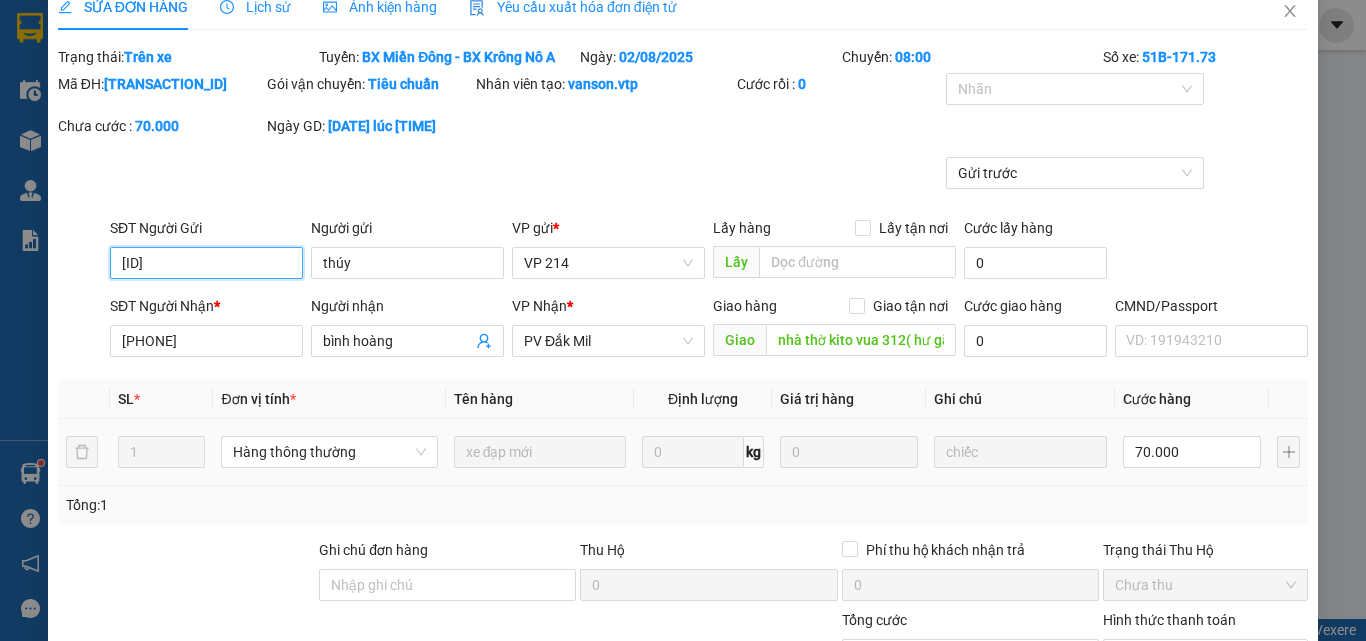 scroll, scrollTop: 0, scrollLeft: 0, axis: both 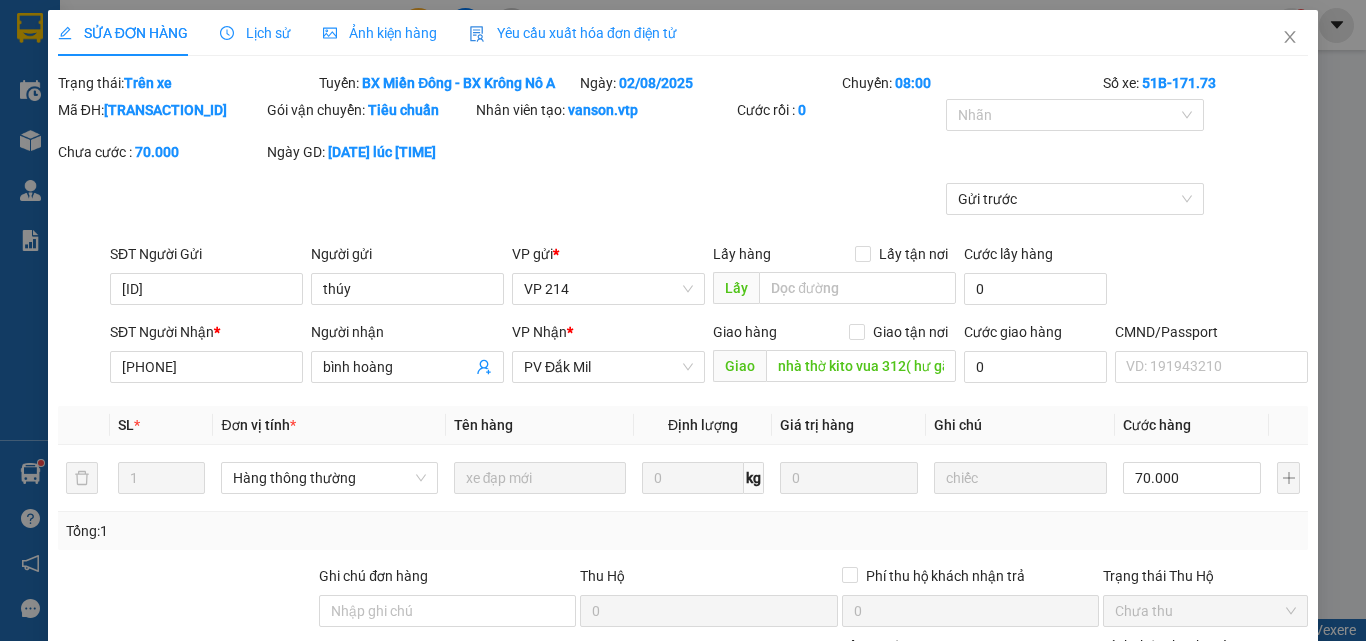 click on "Lịch sử" at bounding box center (255, 33) 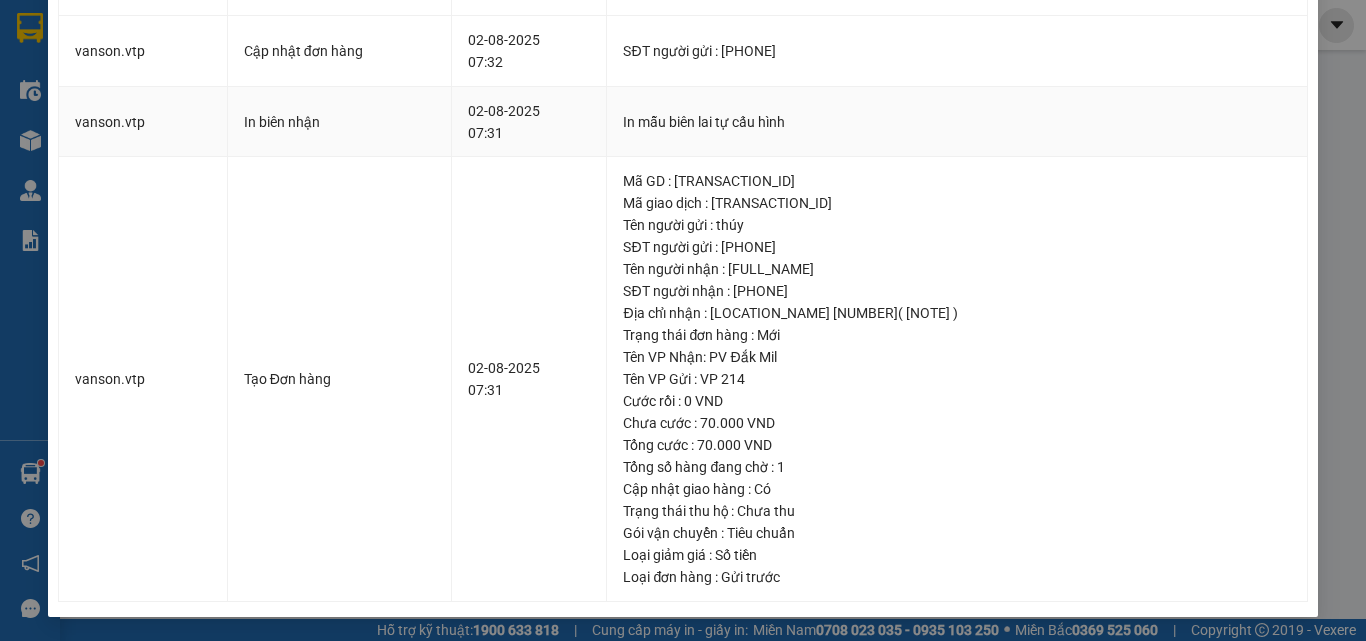 scroll, scrollTop: 0, scrollLeft: 0, axis: both 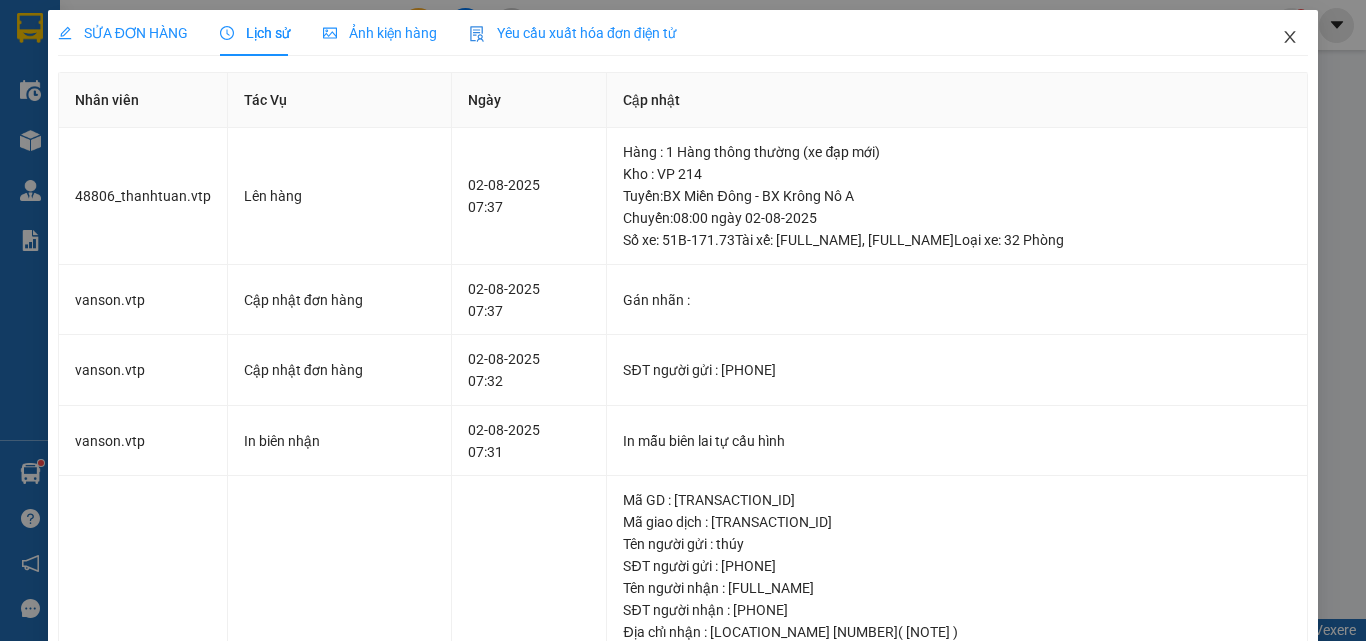 click 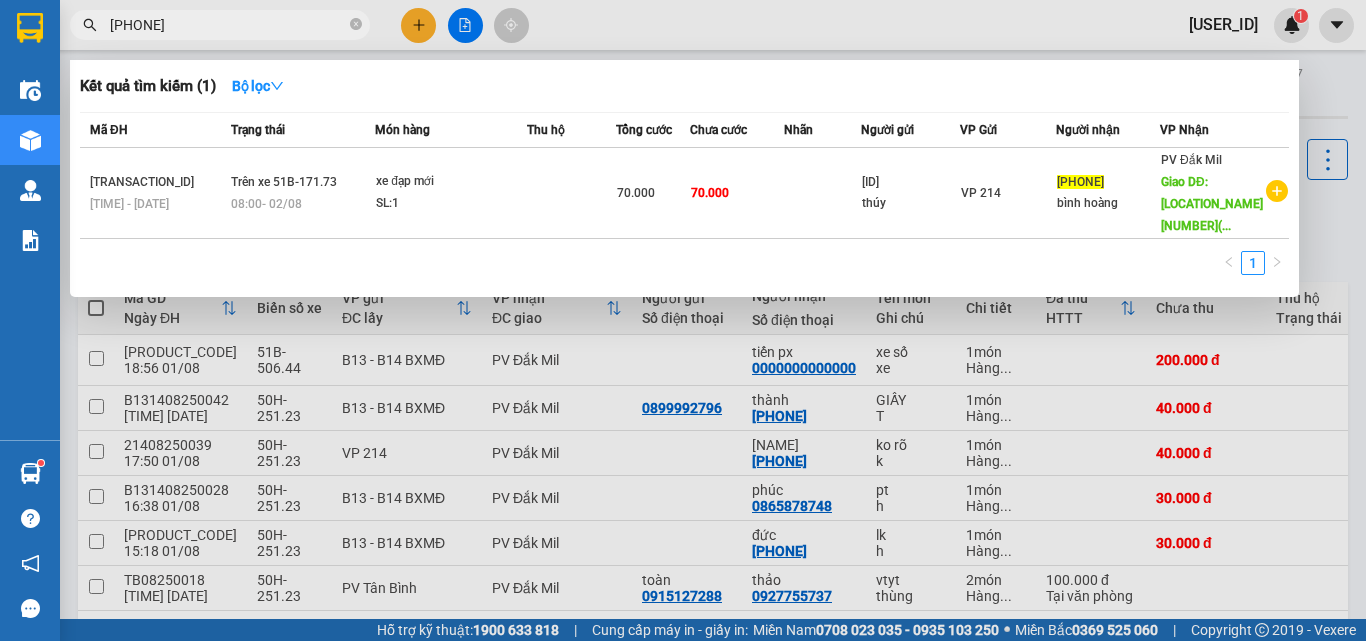 click on "[PHONE]" at bounding box center [228, 25] 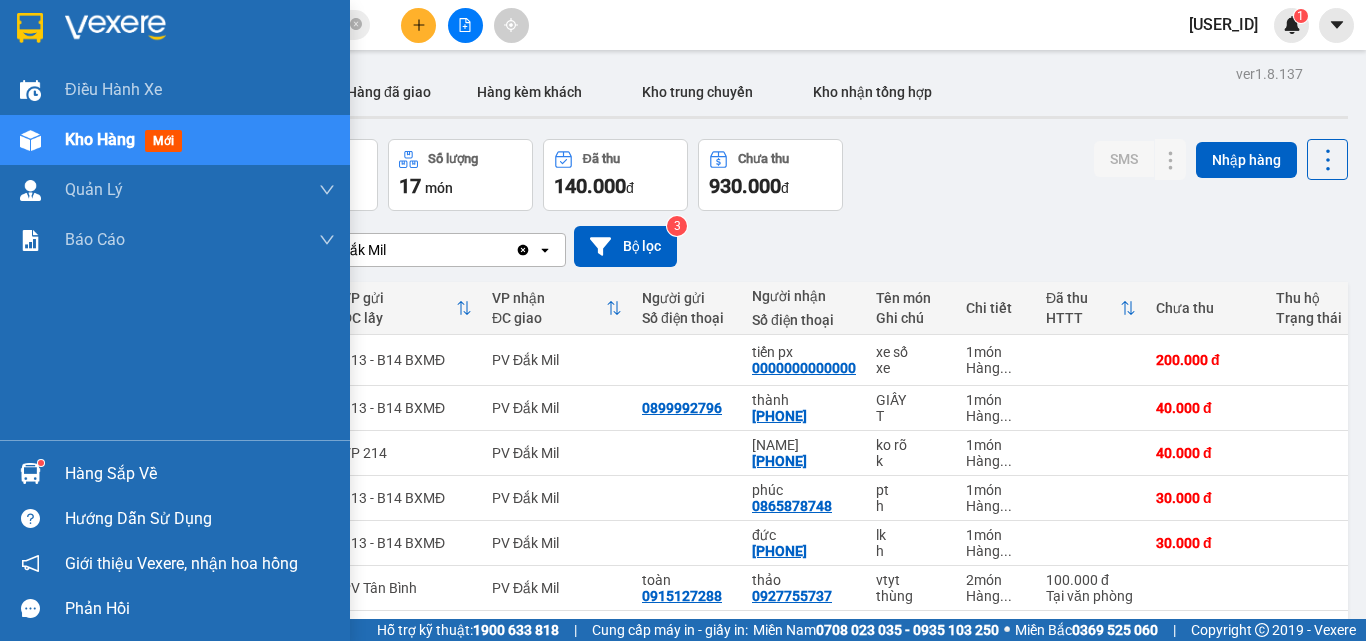 click at bounding box center [30, 473] 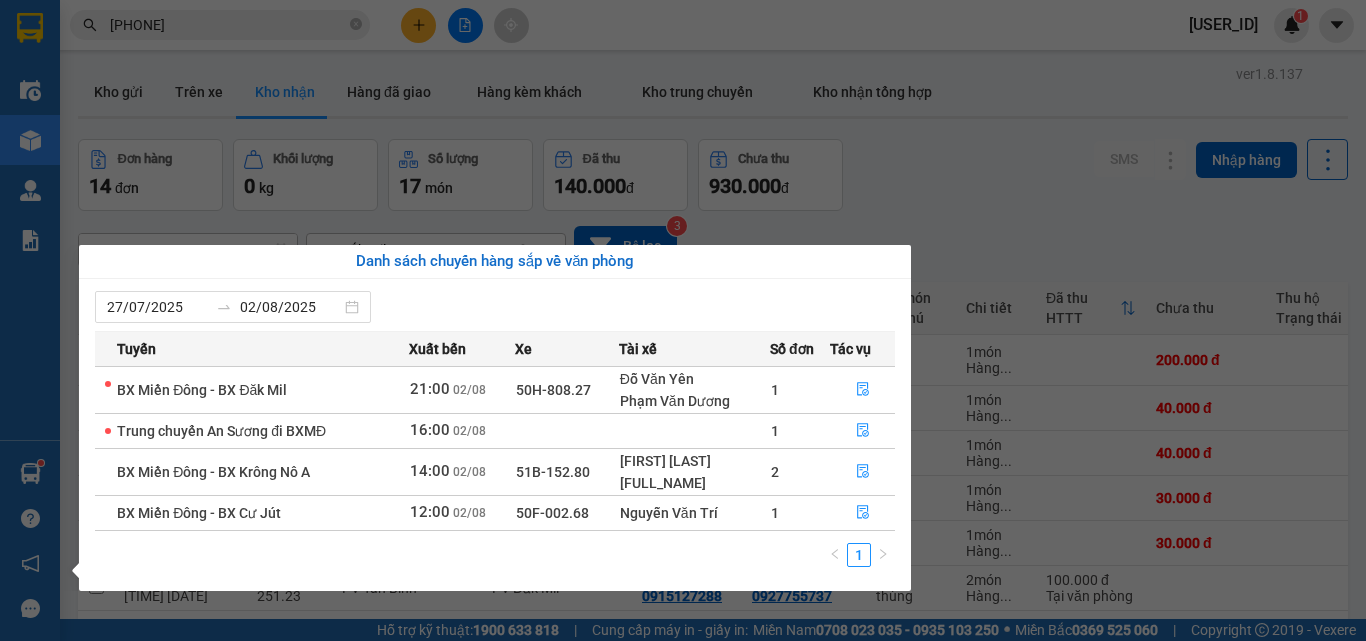 click on "Kết quả tìm kiếm ( 1 )  Bộ lọc  Mã ĐH Trạng thái Món hàng Thu hộ Tổng cước Chưa cước Nhãn Người gửi VP Gửi Người nhận VP Nhận [TRANSACTION_ID] [TIME] - [DATE] Trên xe   51B-171.73 [TIME]  -   [DATE] xe đạp mới SL:  1 70.000 70.000 [PHONE] thúy VP 214 [NUMBER] bình hoàng PV Đắk Mil Giao DĐ: [LOCATION_NAME] [NUMBER](... [NUMBER] [USER_ID] 1     Điều hành xe     Kho hàng mới     Quản Lý Quản lý thu hộ Quản lý chuyến Quản lý khách hàng mới Quản lý giao nhận mới Quản lý kiểm kho     Báo cáo BC giao hàng (nhà xe) BC hàng tồn (all) Báo cáo dòng tiền (nhà xe) - mới Báo cáo dòng tiền (nhân viên) - mới Báo cáo dòng tiền test (nhân viên) - mới Doanh số tạo đơn theo VP gửi (nhà xe) Doanh số tạo đơn theo VP gửi (văn phòng) DỌC ĐƯỜNG - BC hàng giao dọc đường GTN - Báo cáo đơn cần chi GTN - Báo cáo đơn giao tận nơi Hàng sắp về Phản hồi" at bounding box center (683, 320) 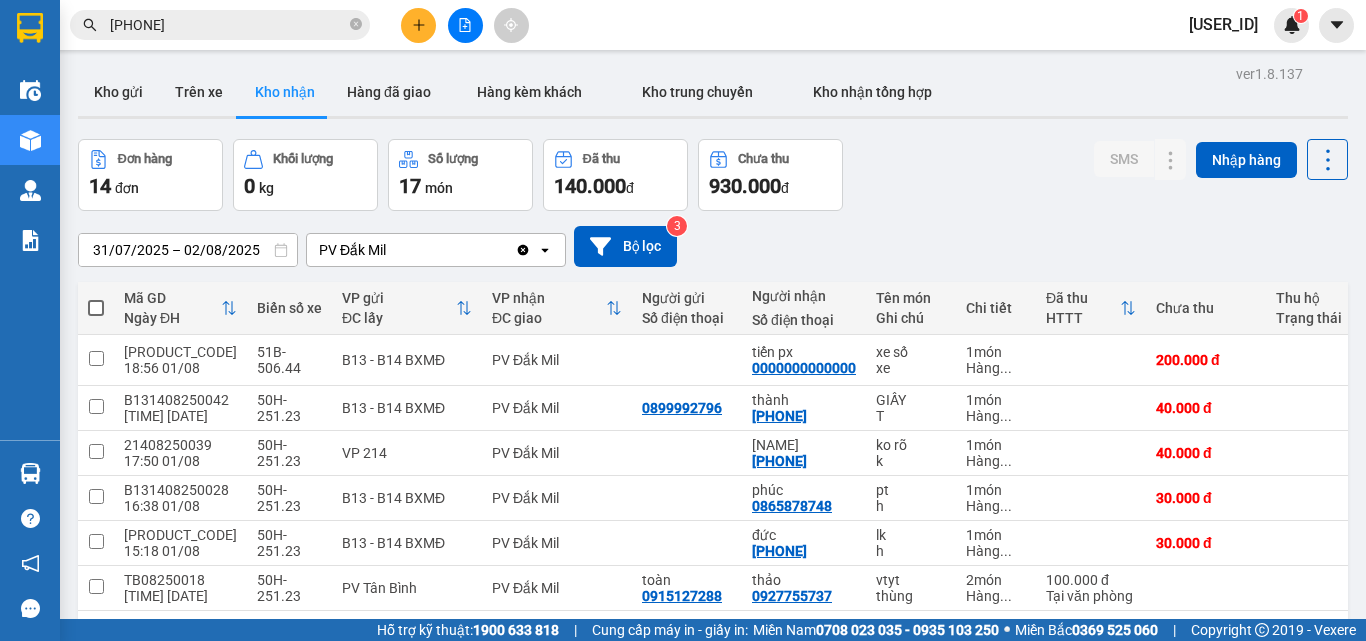 click 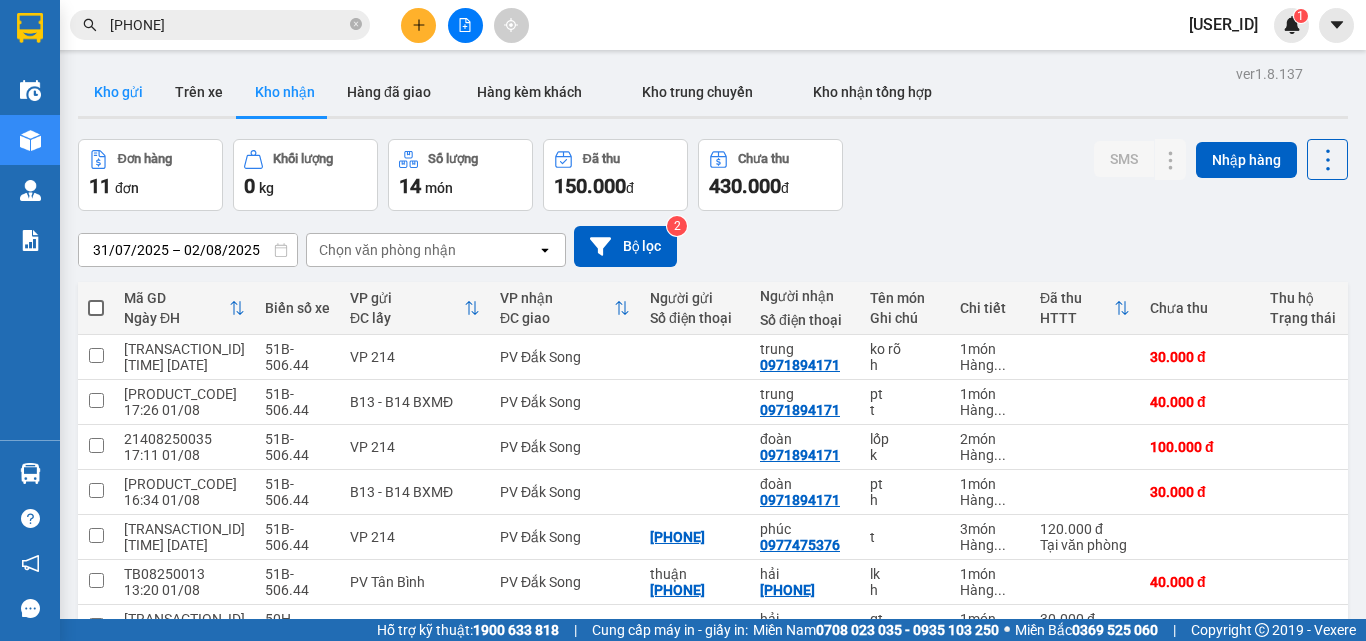 click on "Kho gửi" at bounding box center (118, 92) 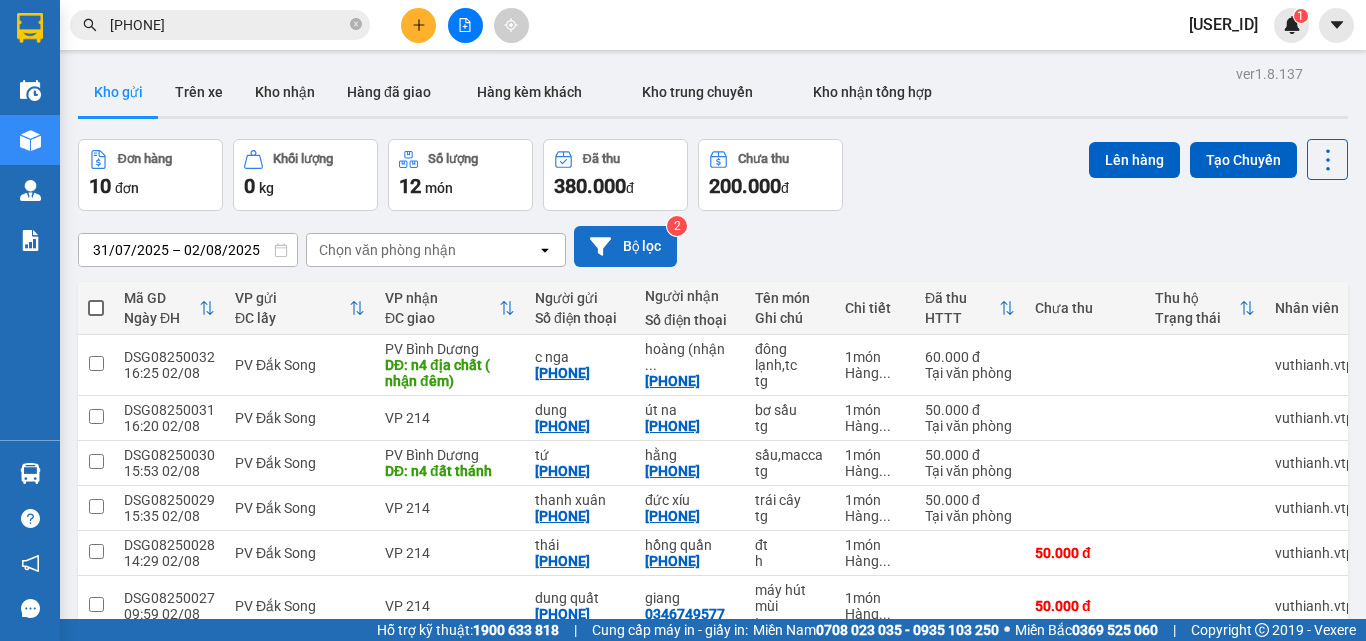 click on "Bộ lọc" at bounding box center [625, 246] 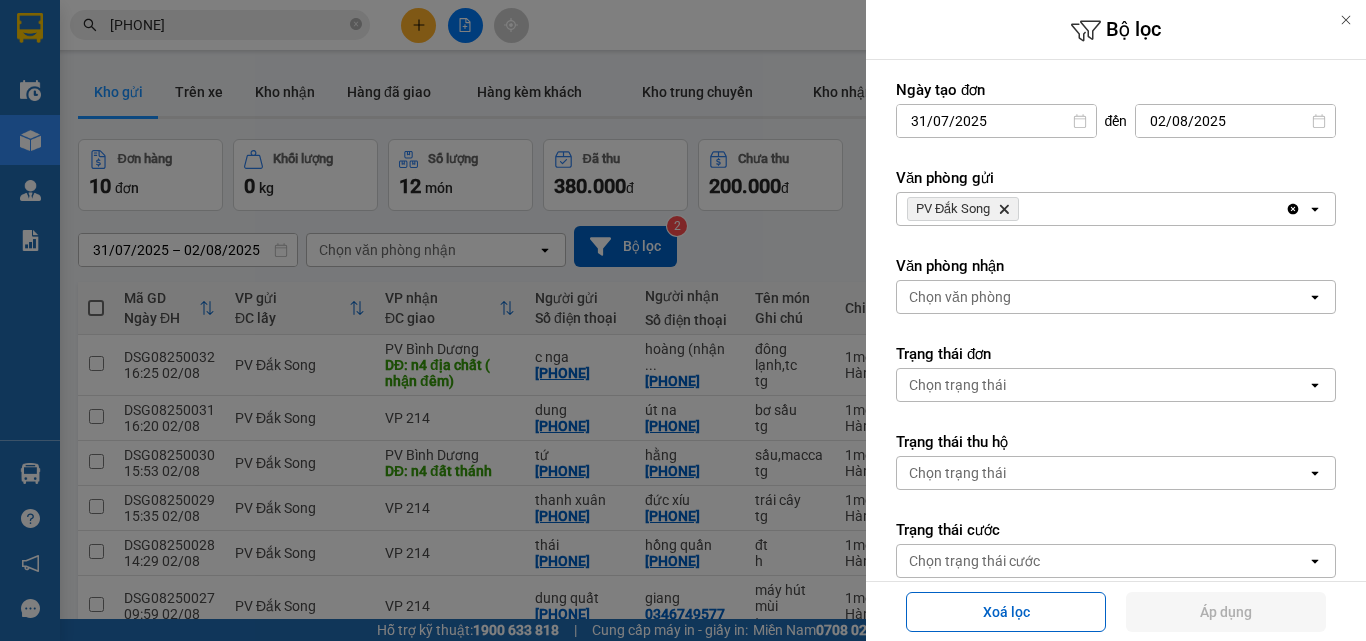 click on "Clear all" 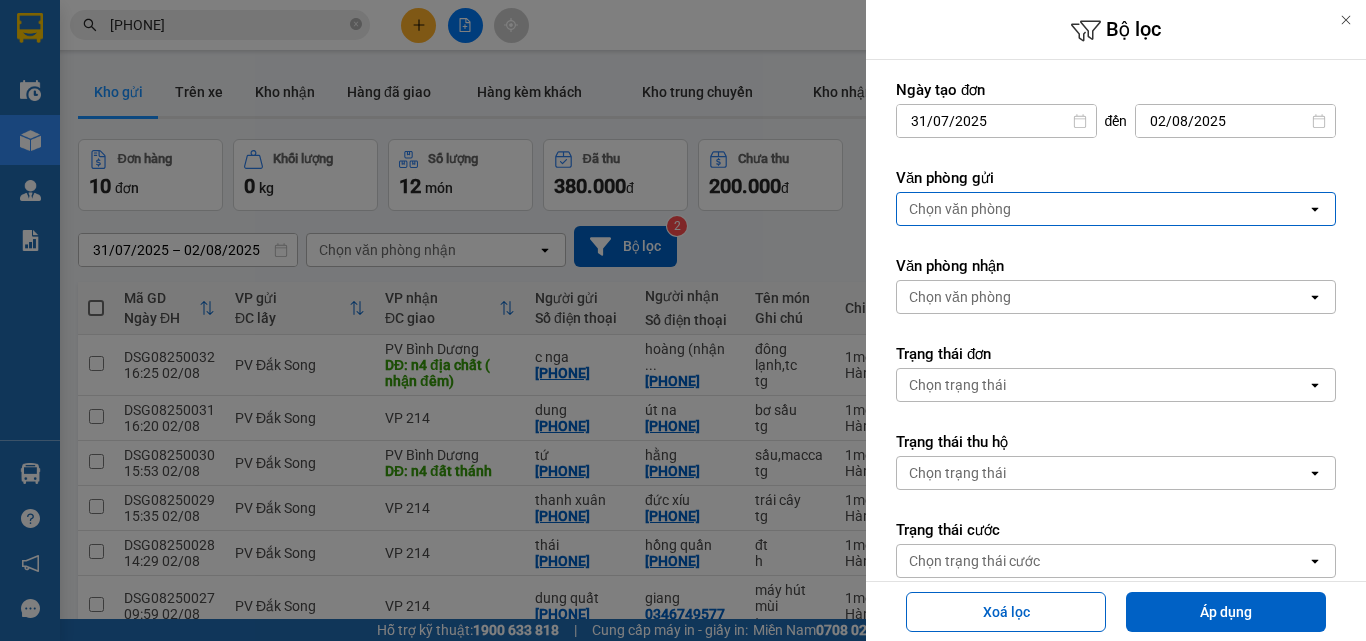 click on "Chọn văn phòng" at bounding box center (1102, 209) 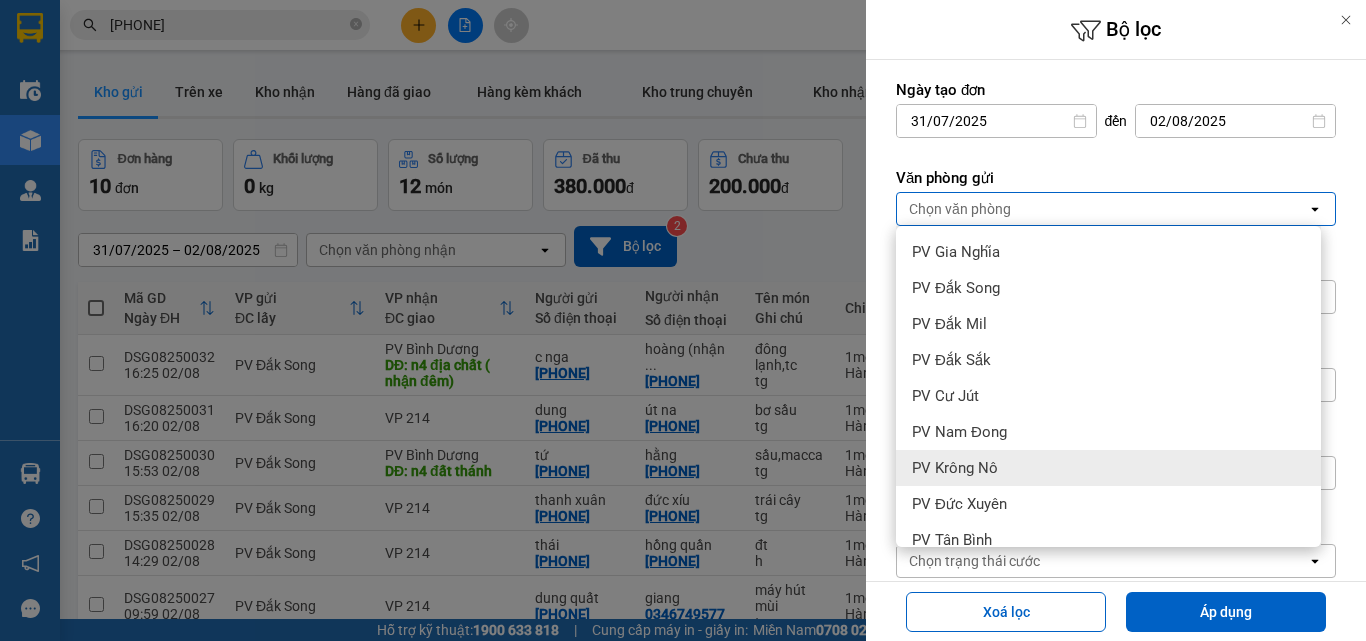 click on "PV Krông Nô" at bounding box center (955, 468) 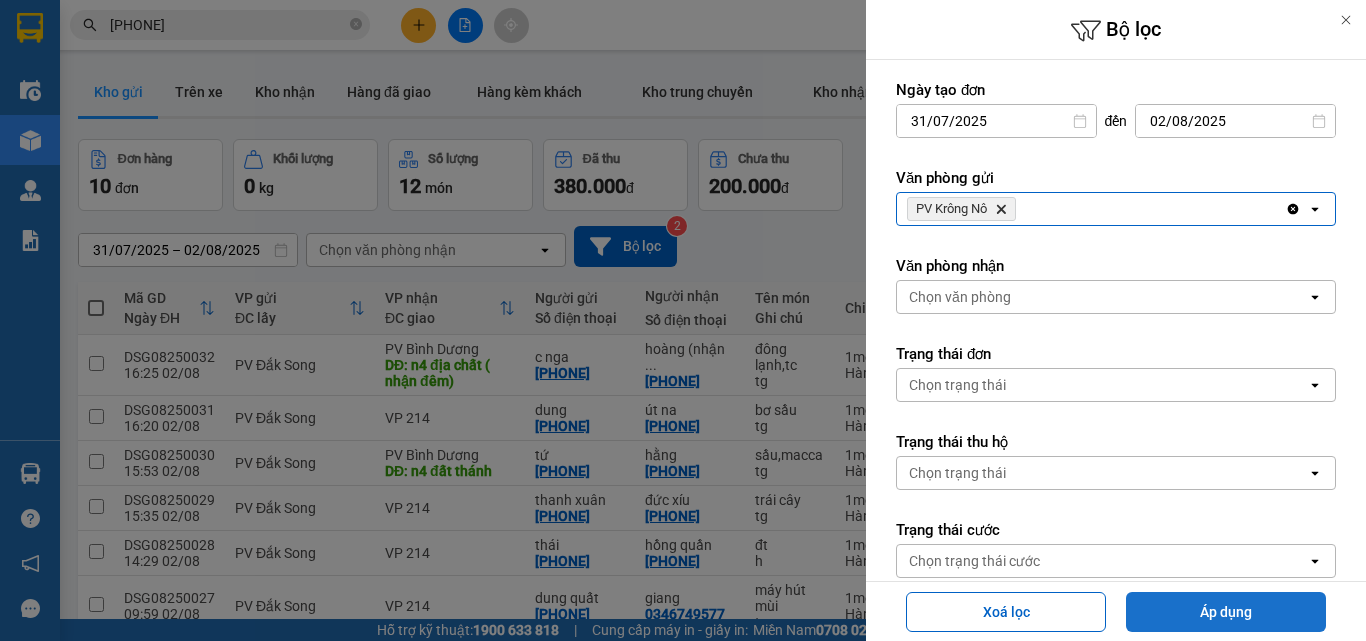 click on "Áp dụng" at bounding box center [1226, 612] 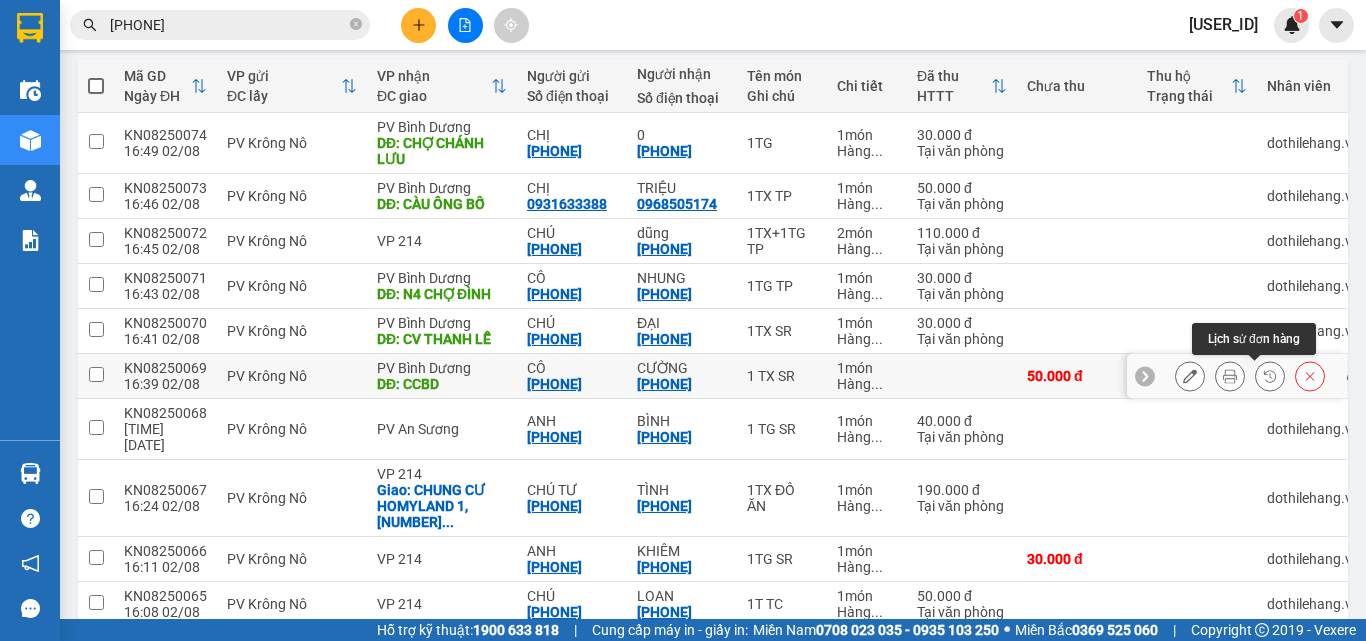 scroll, scrollTop: 288, scrollLeft: 0, axis: vertical 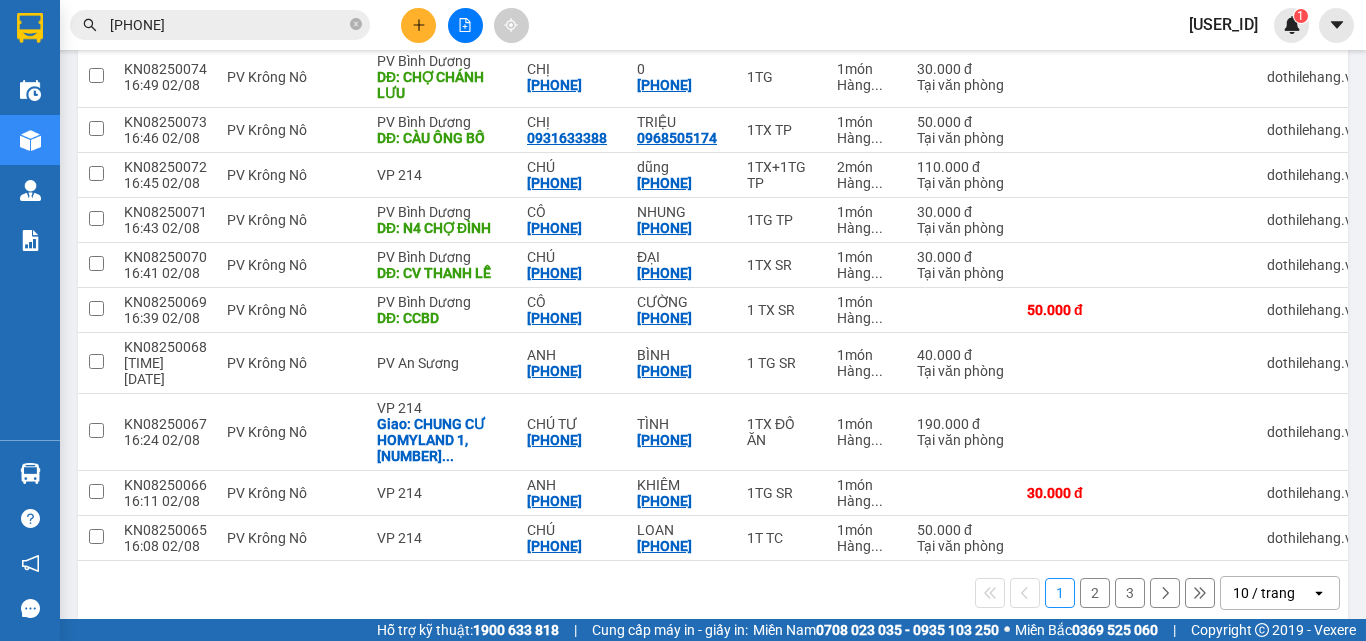 click on "10 / trang" at bounding box center [1264, 593] 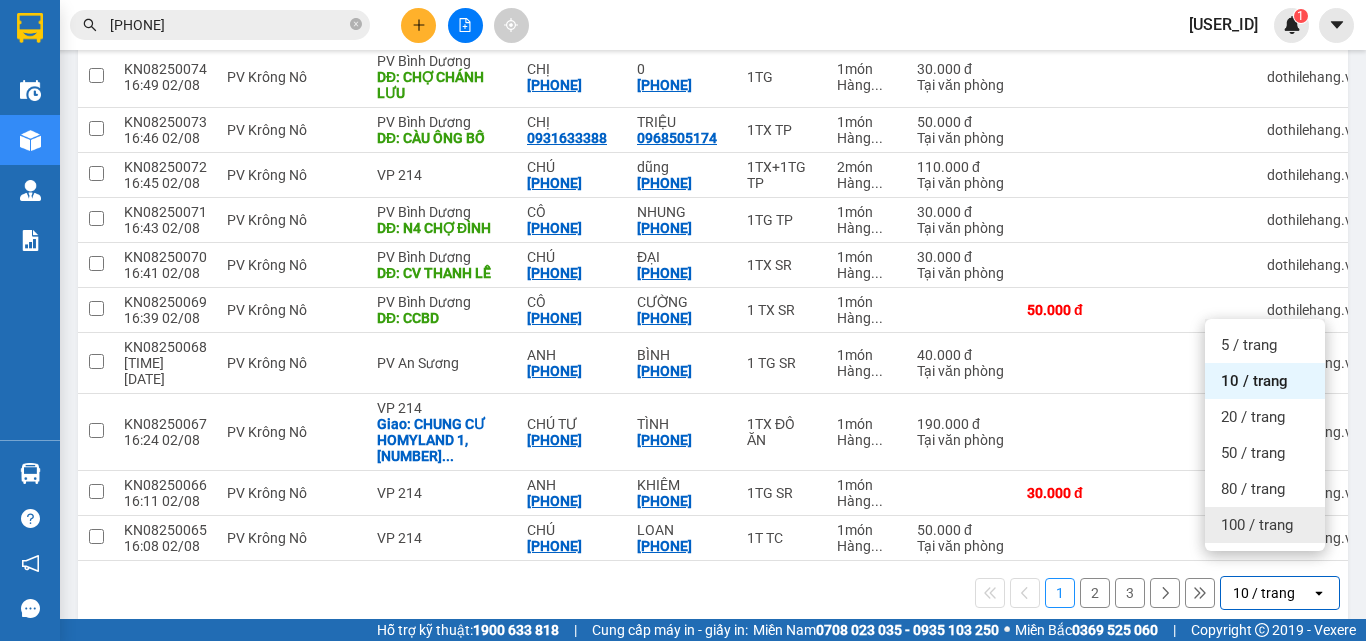 click on "100 / trang" at bounding box center [1257, 525] 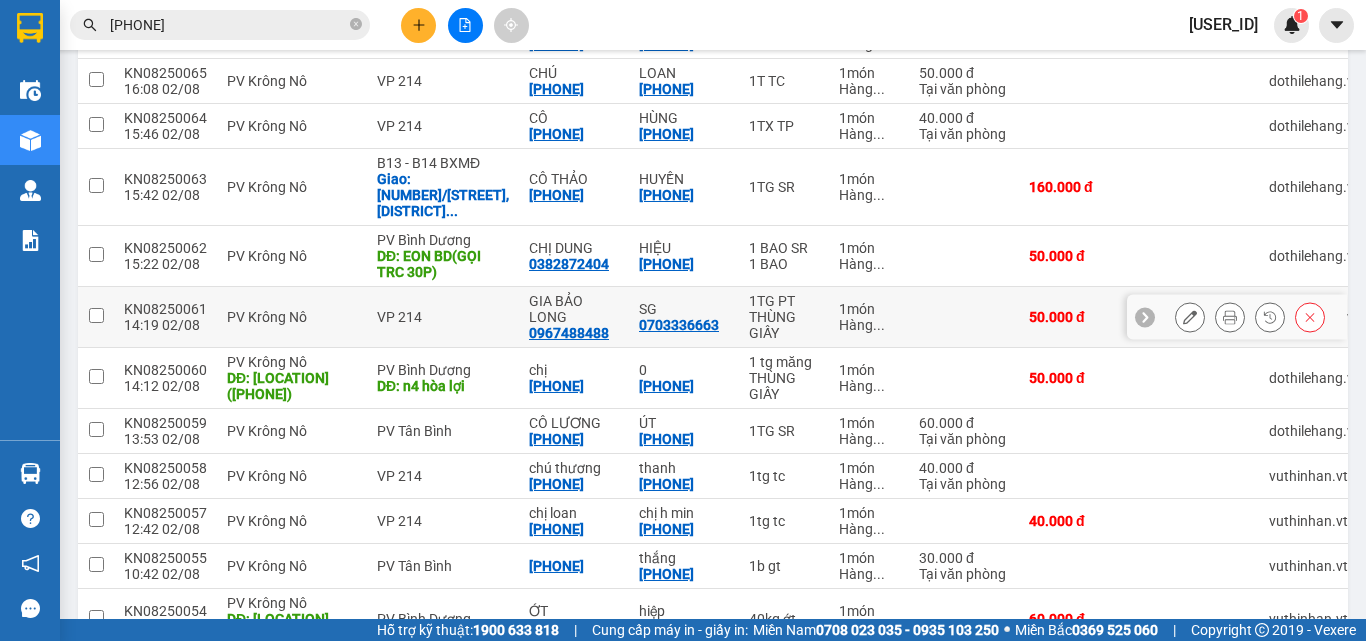scroll, scrollTop: 879, scrollLeft: 0, axis: vertical 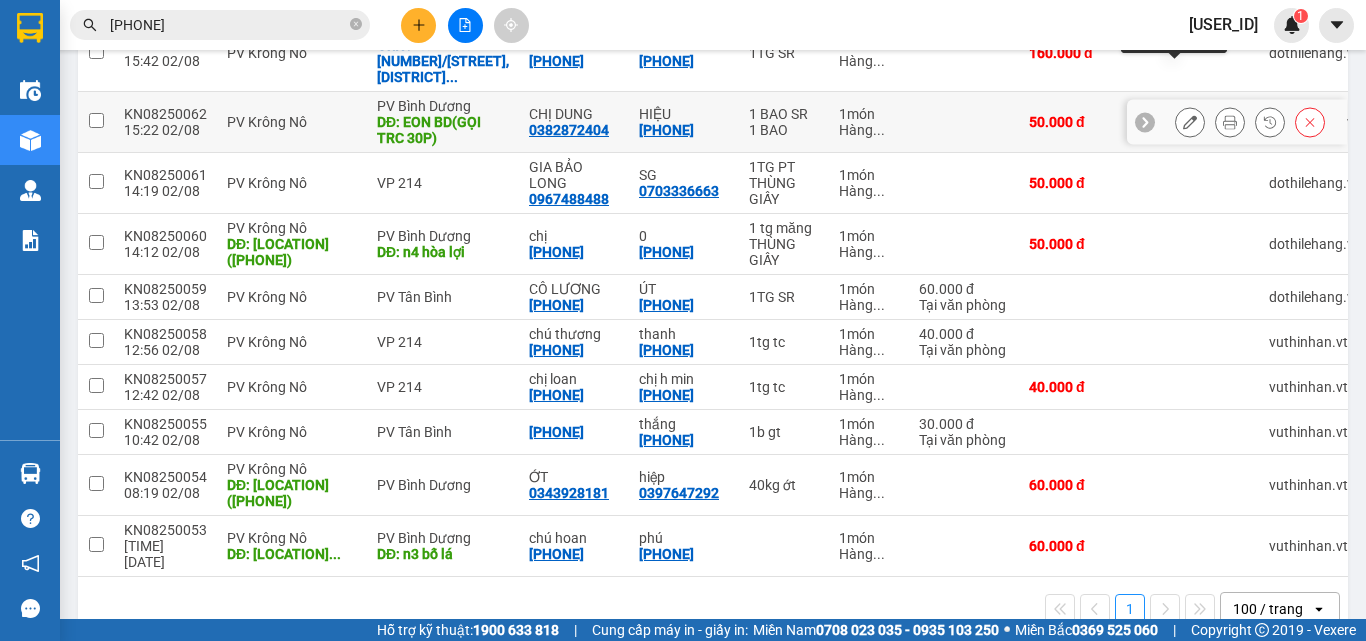 click 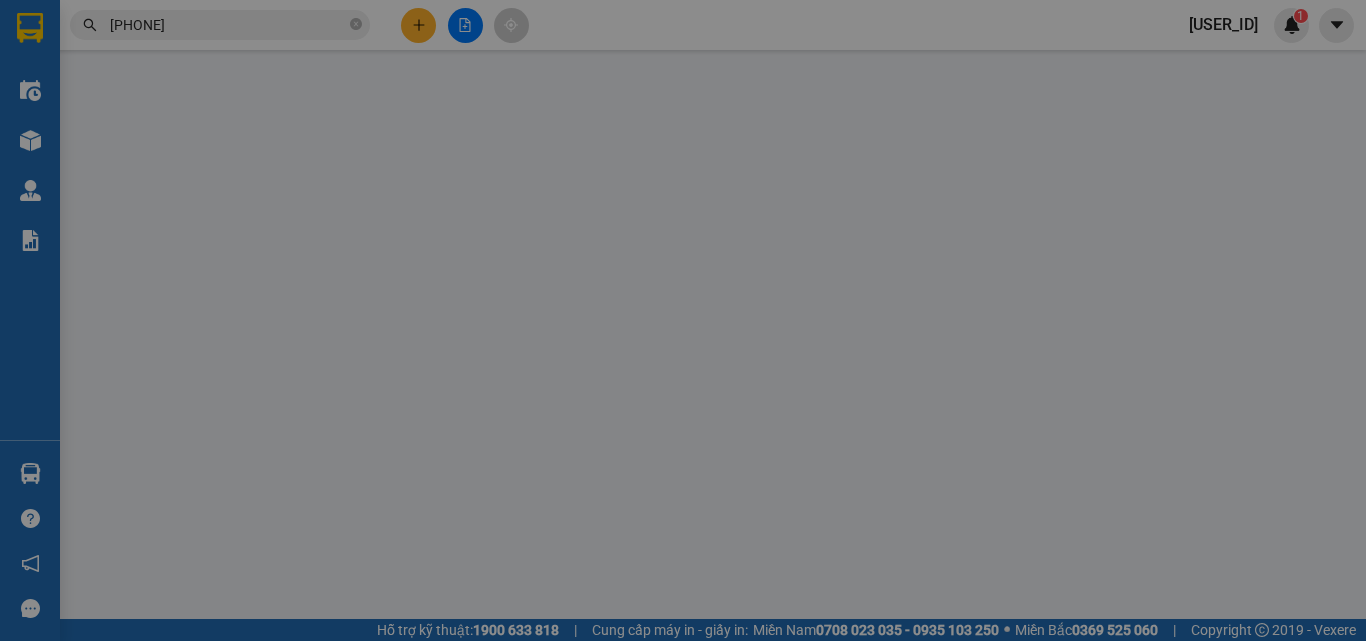 scroll, scrollTop: 0, scrollLeft: 0, axis: both 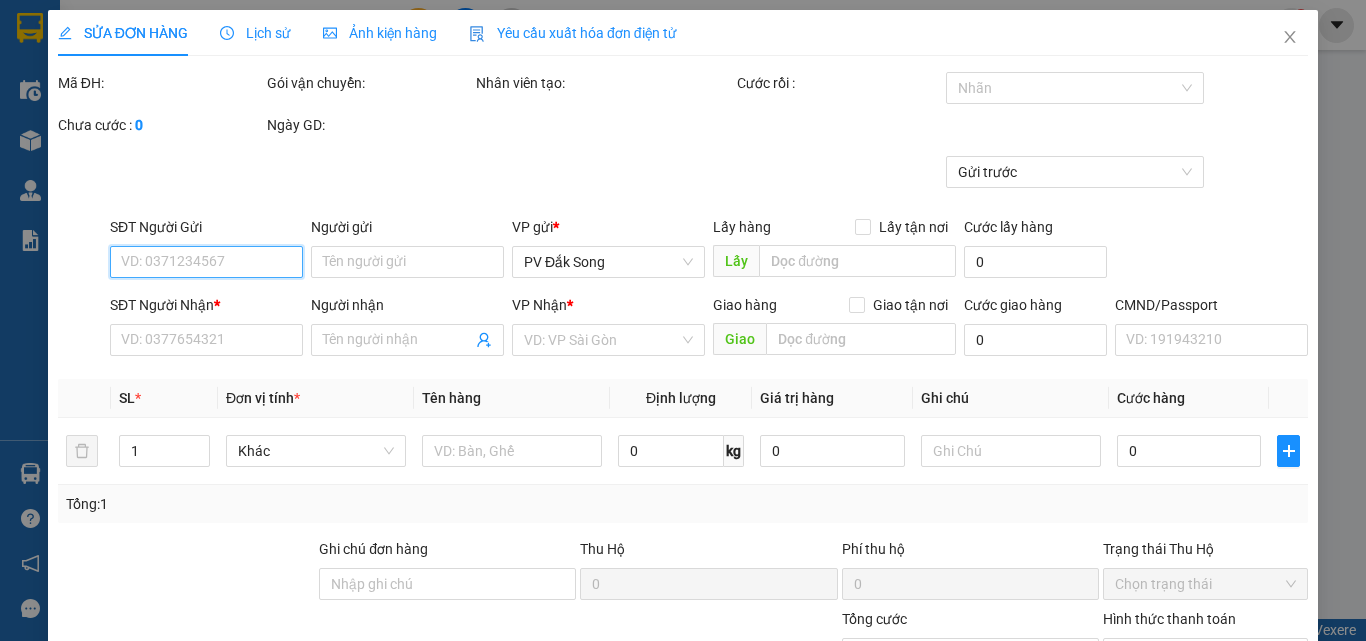 type on "0382872404" 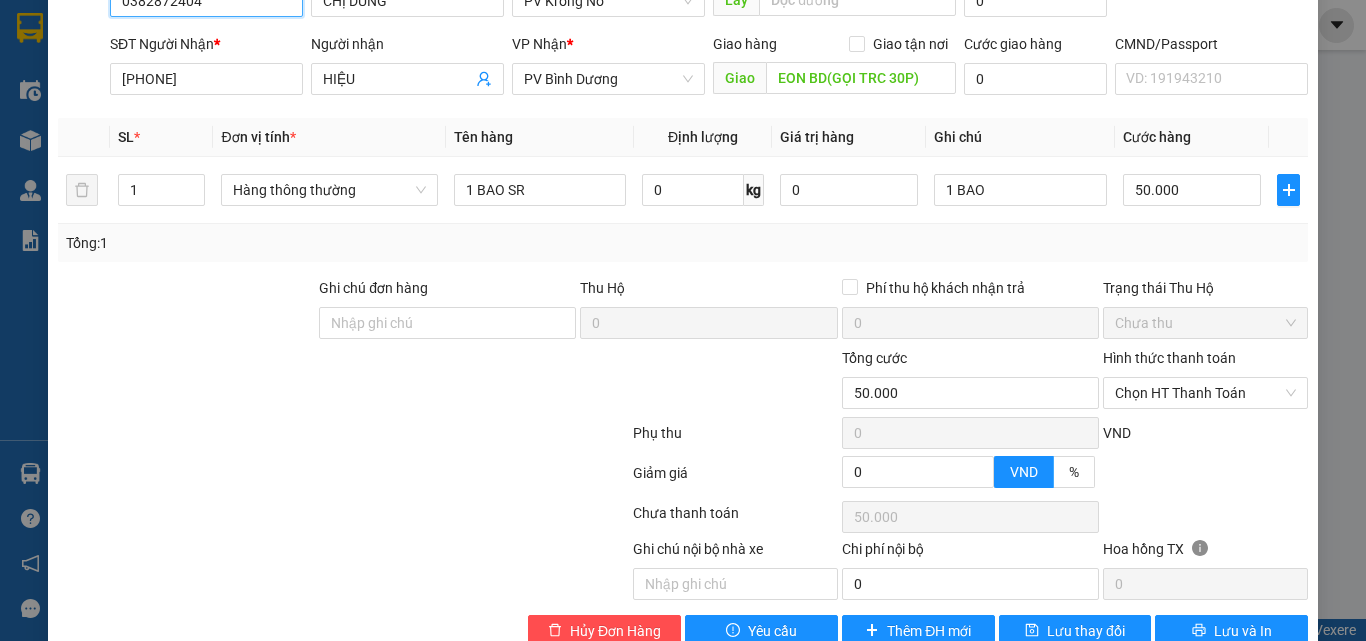 scroll, scrollTop: 306, scrollLeft: 0, axis: vertical 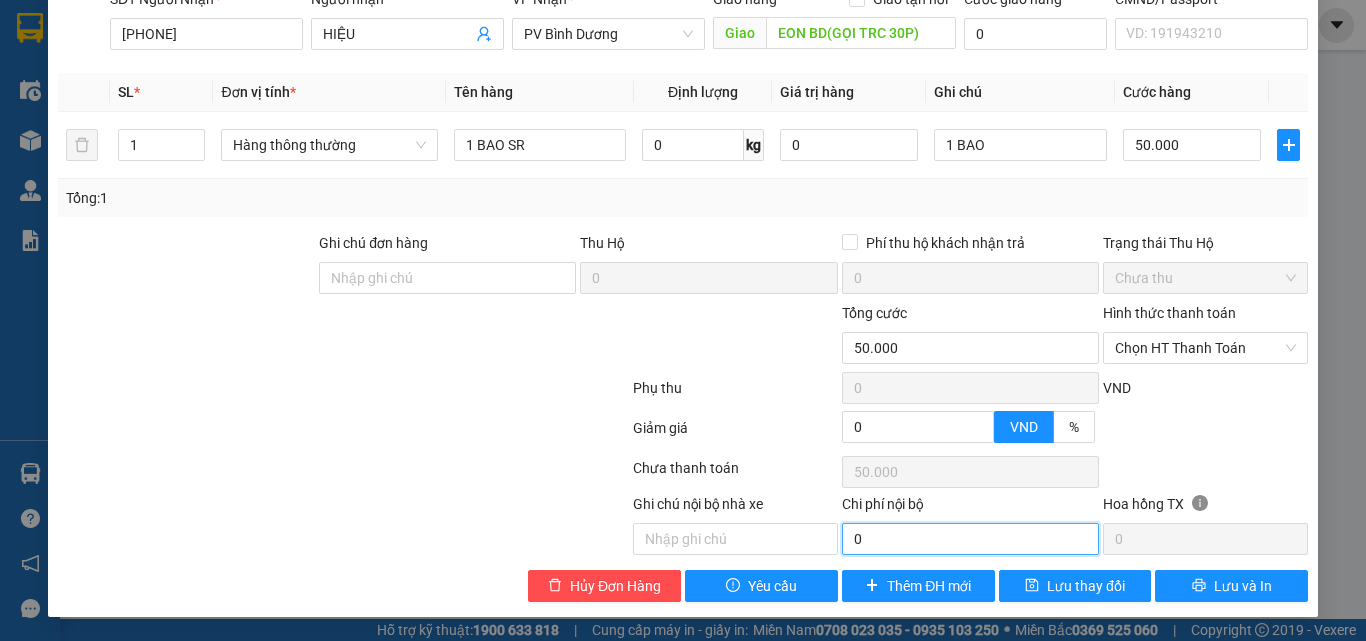 click on "0" at bounding box center [970, 539] 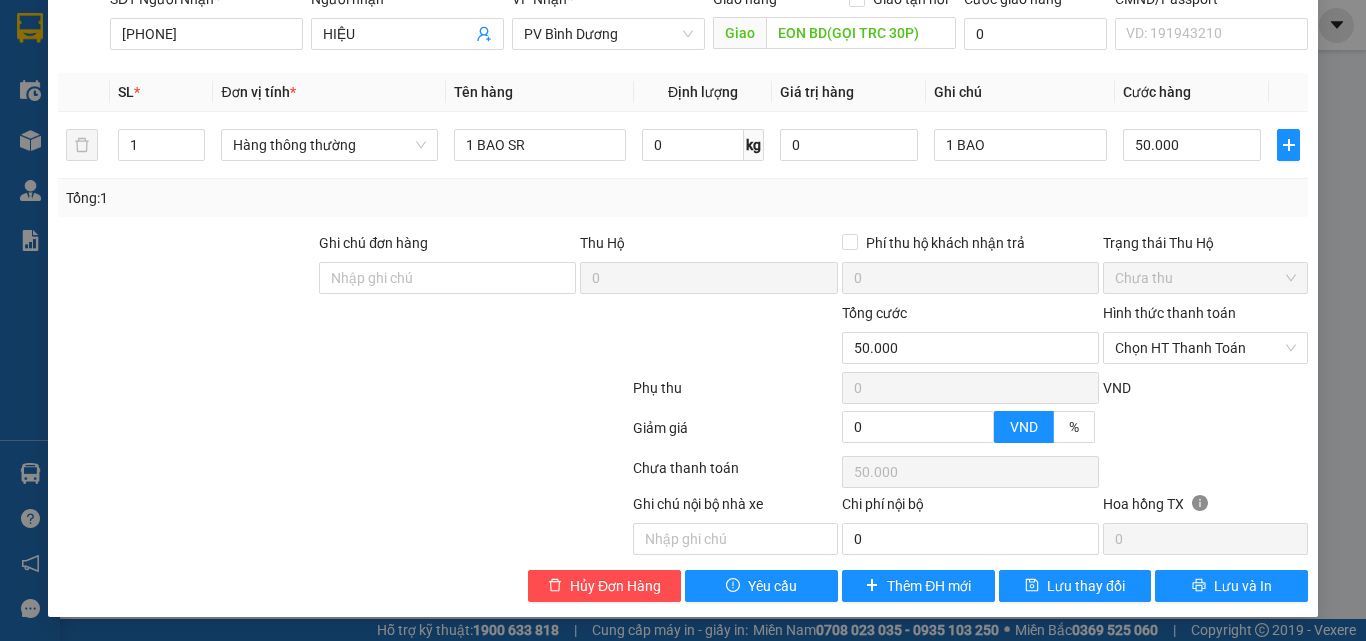click at bounding box center [526, 337] 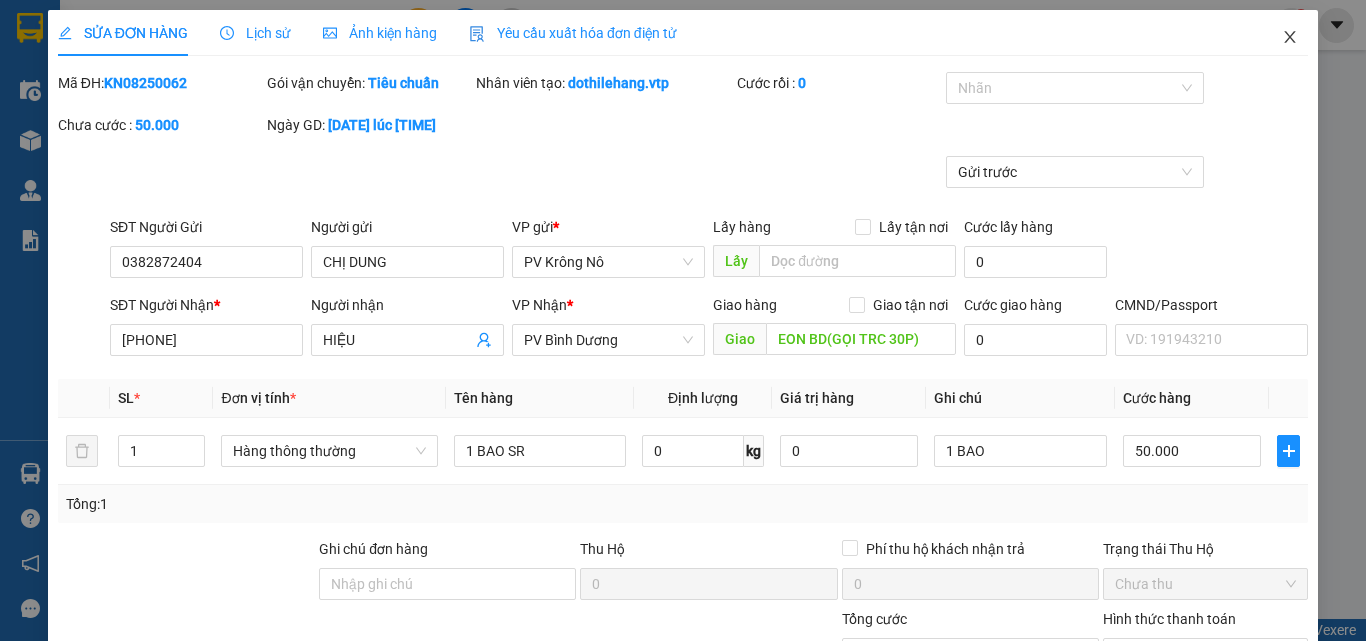 click 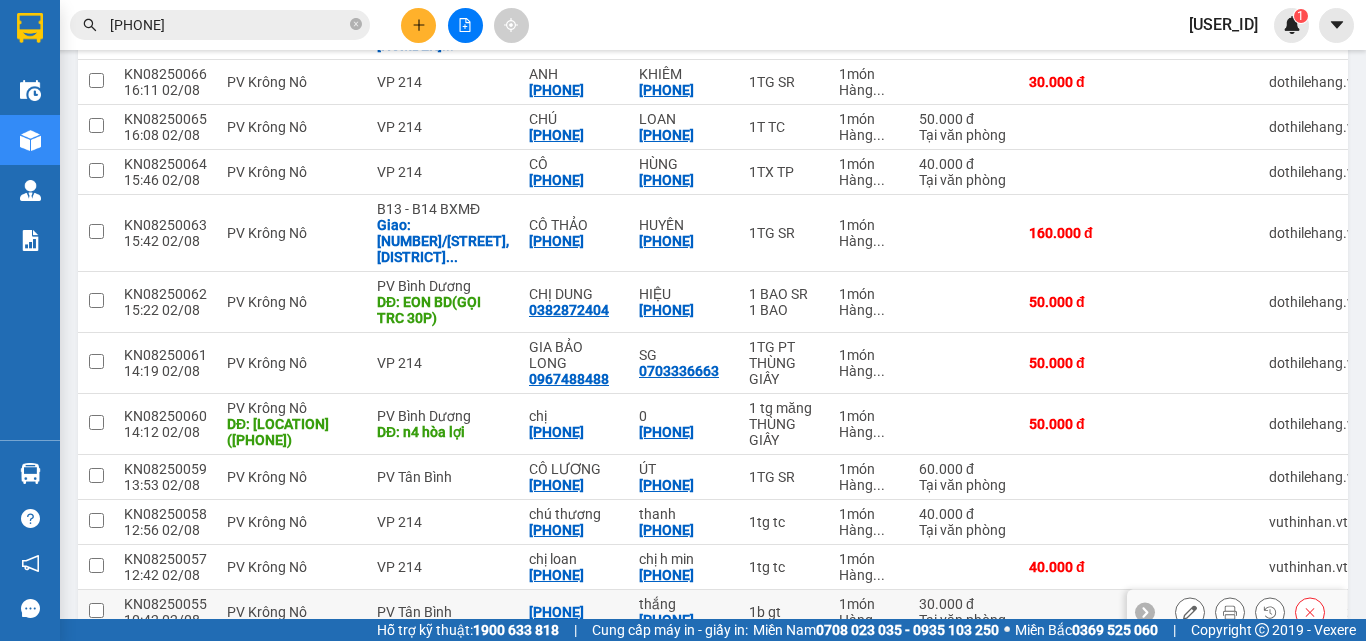 scroll, scrollTop: 1059, scrollLeft: 0, axis: vertical 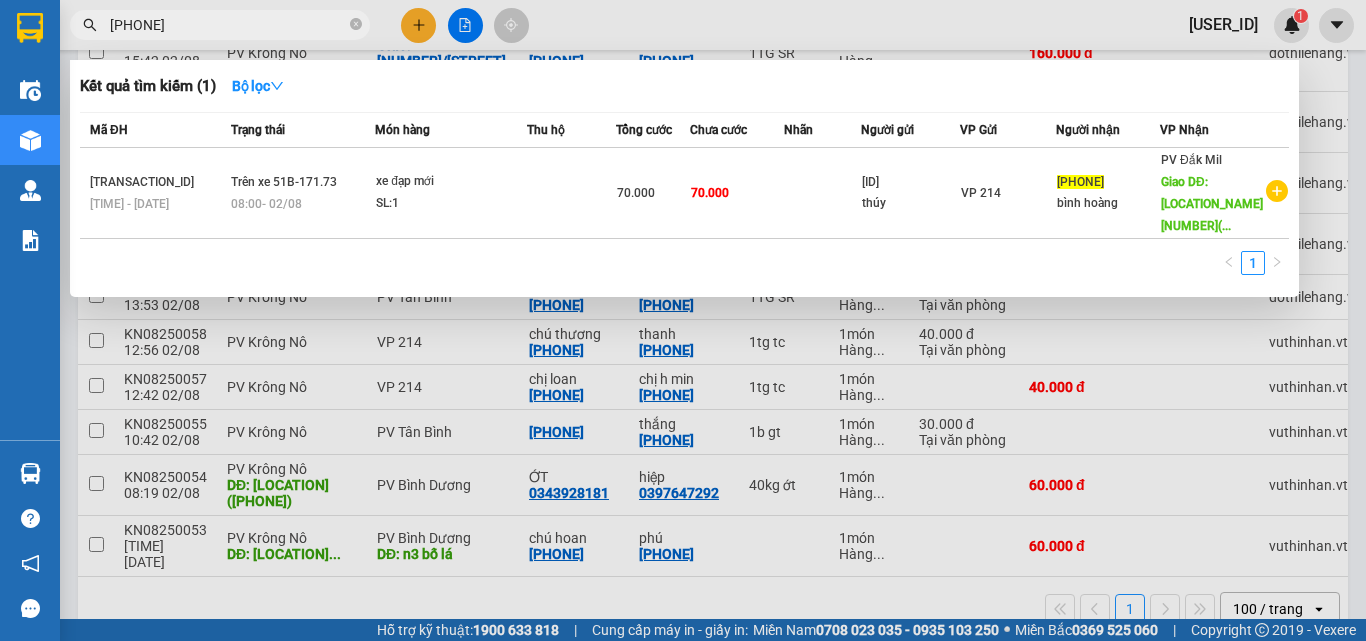 click on "[PHONE]" at bounding box center (220, 25) 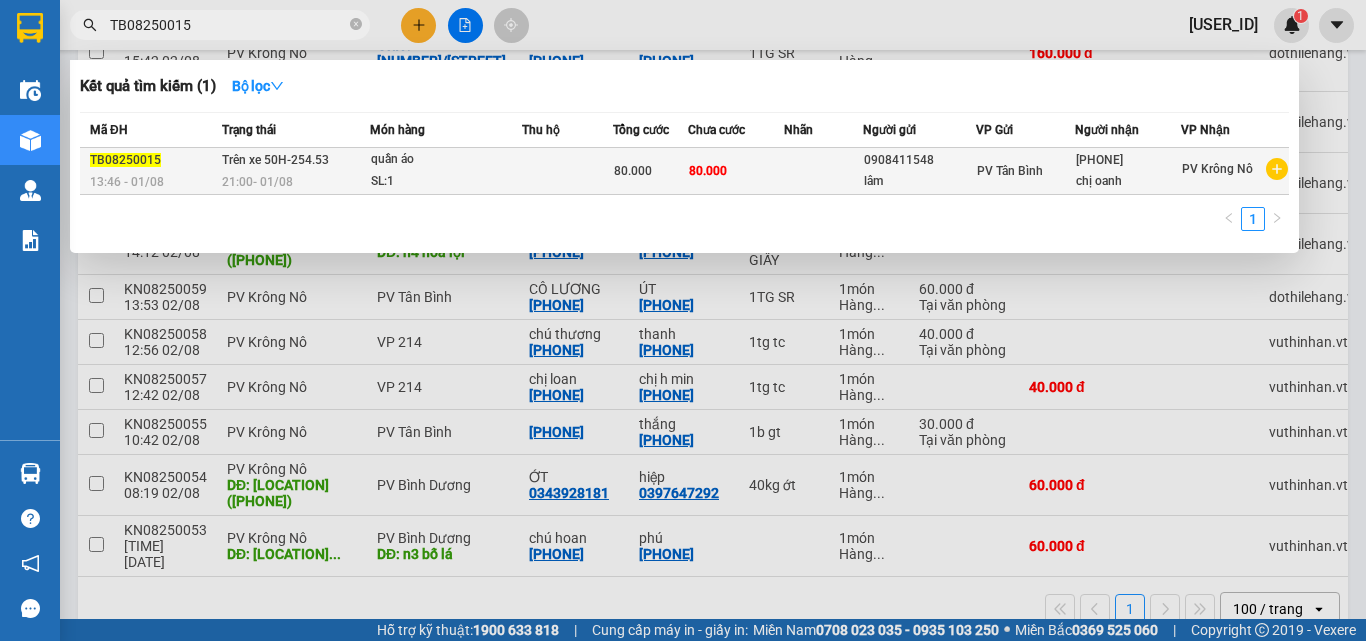type on "TB08250015" 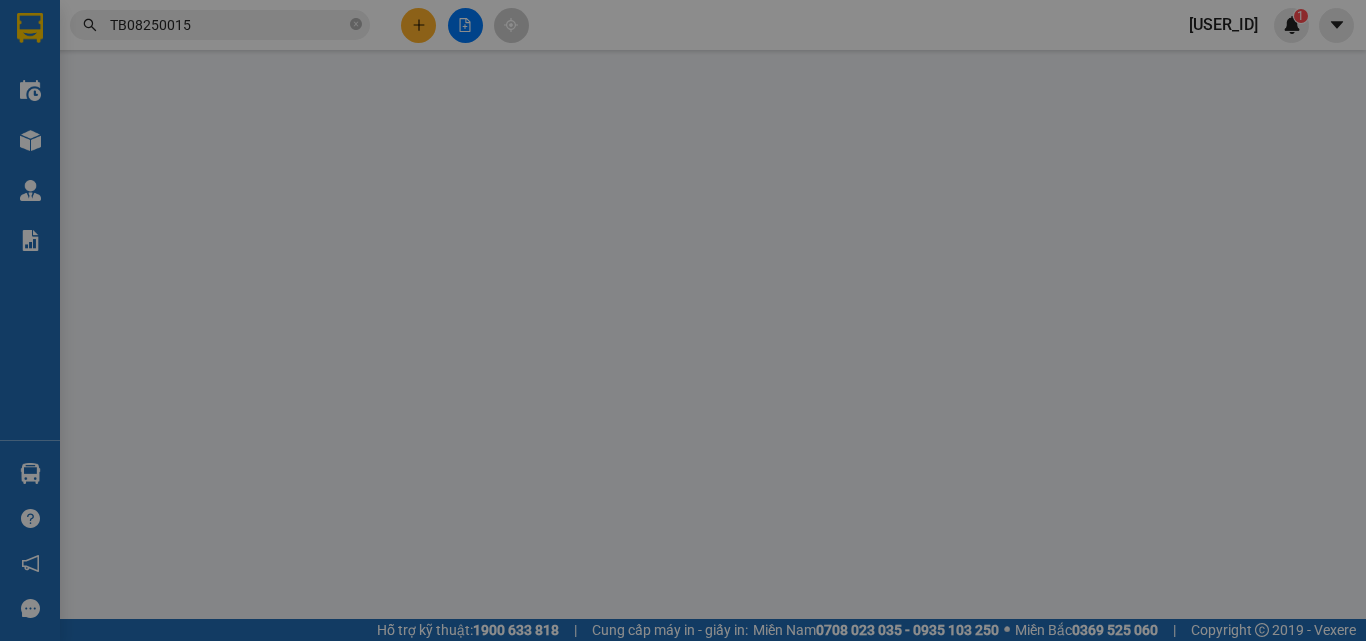 scroll, scrollTop: 0, scrollLeft: 0, axis: both 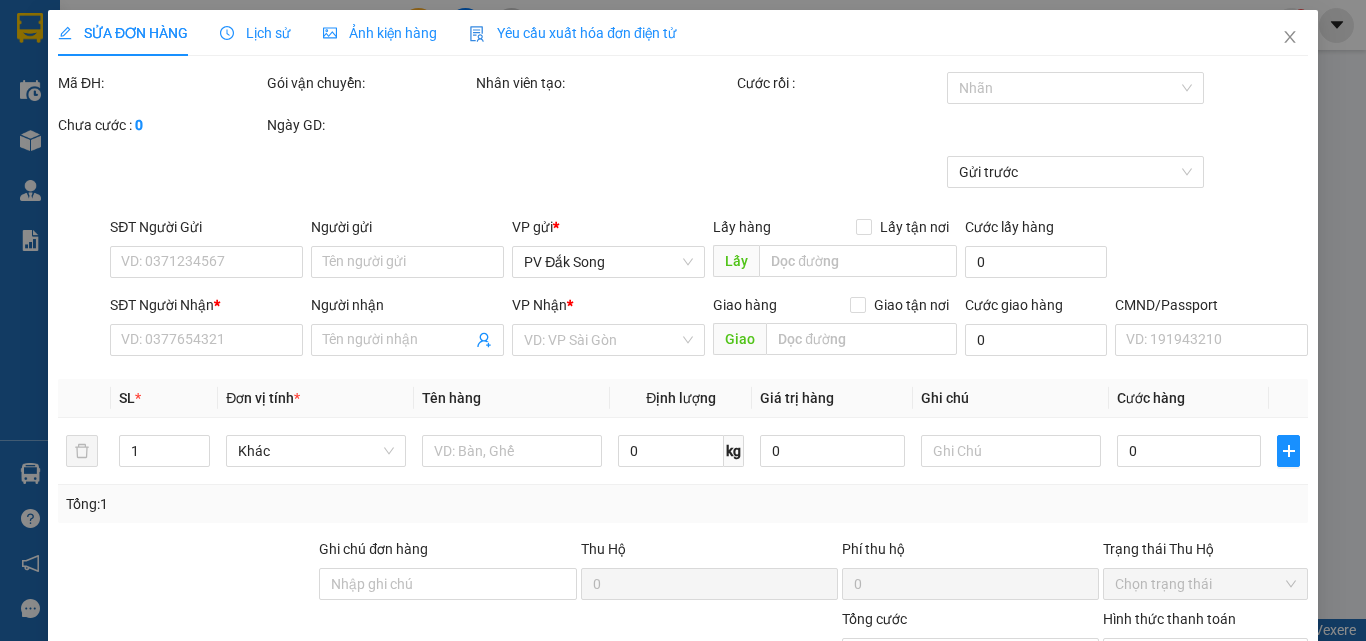 type on "4.000" 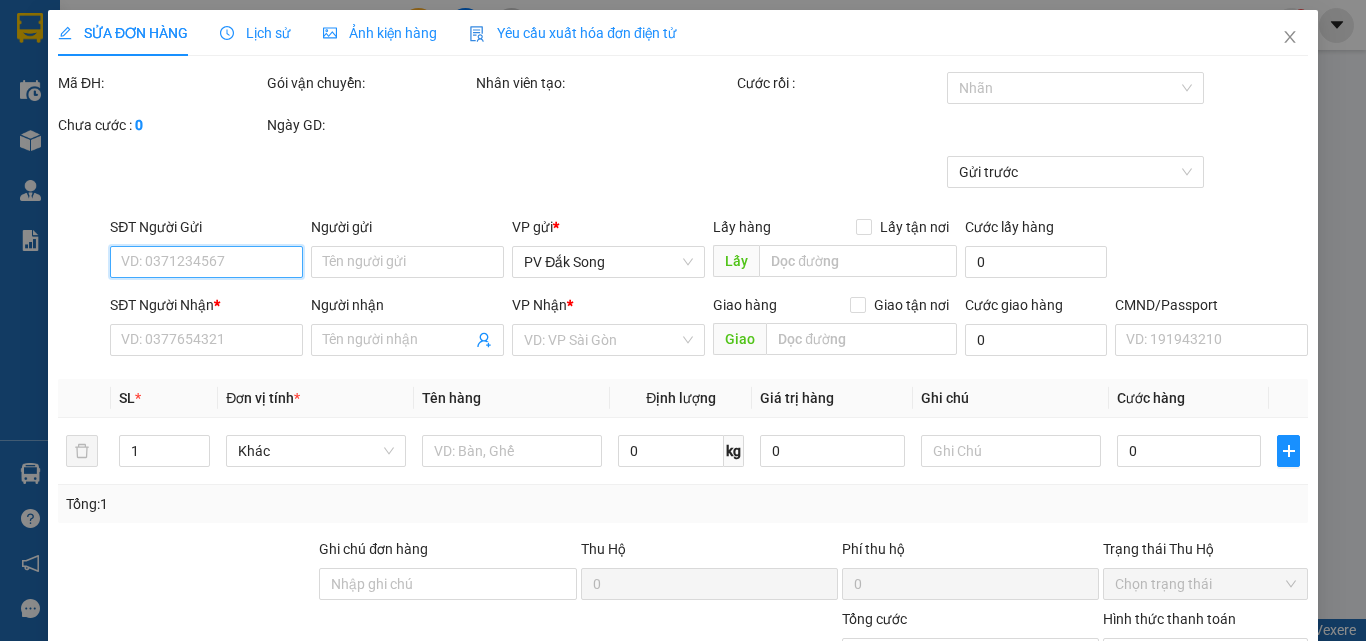 type on "0908411548" 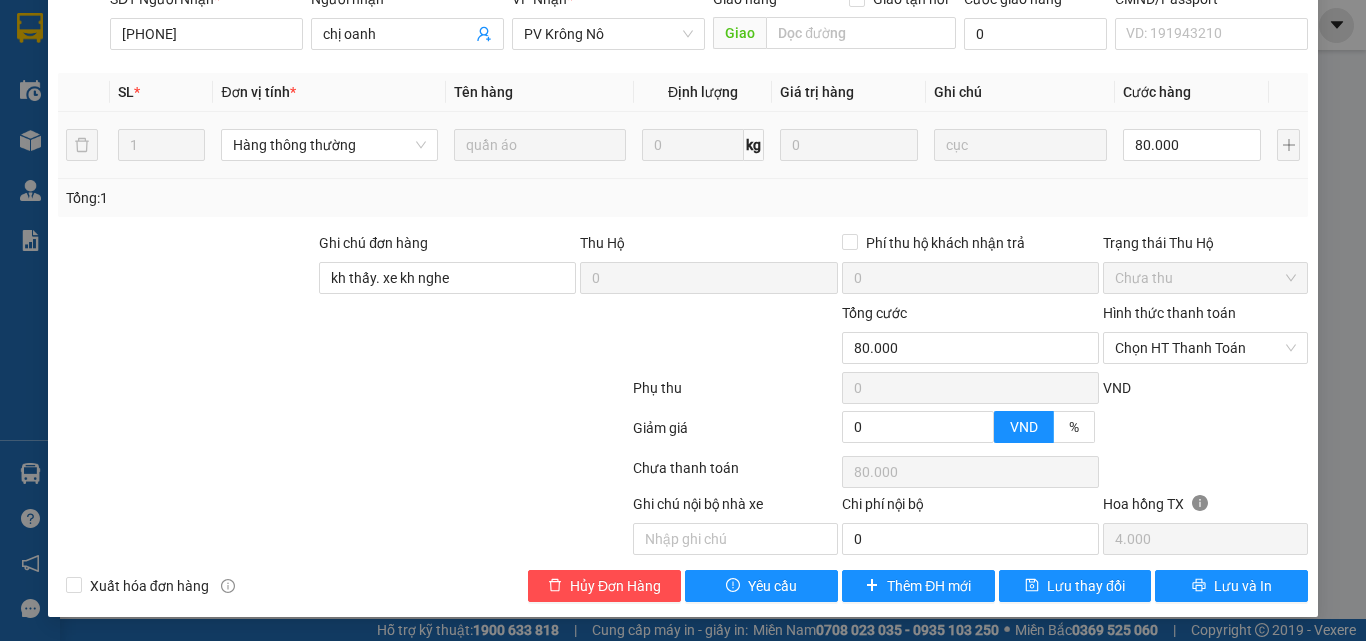 scroll, scrollTop: 0, scrollLeft: 0, axis: both 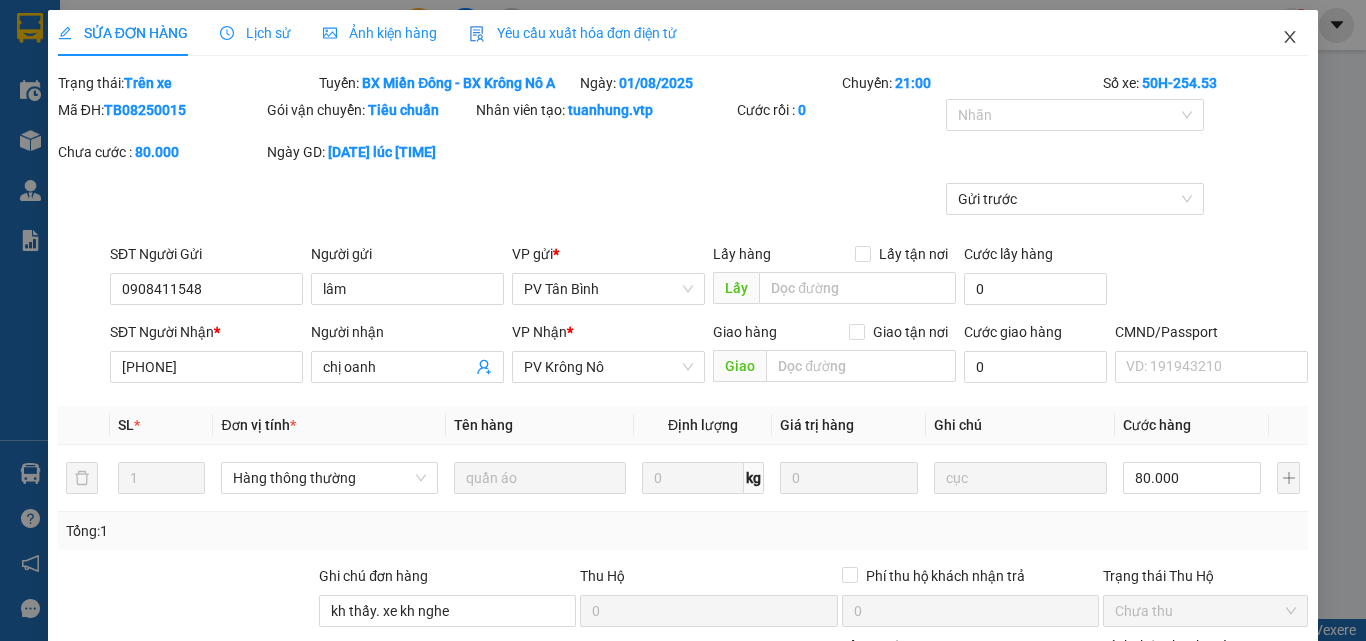 click at bounding box center (1290, 38) 